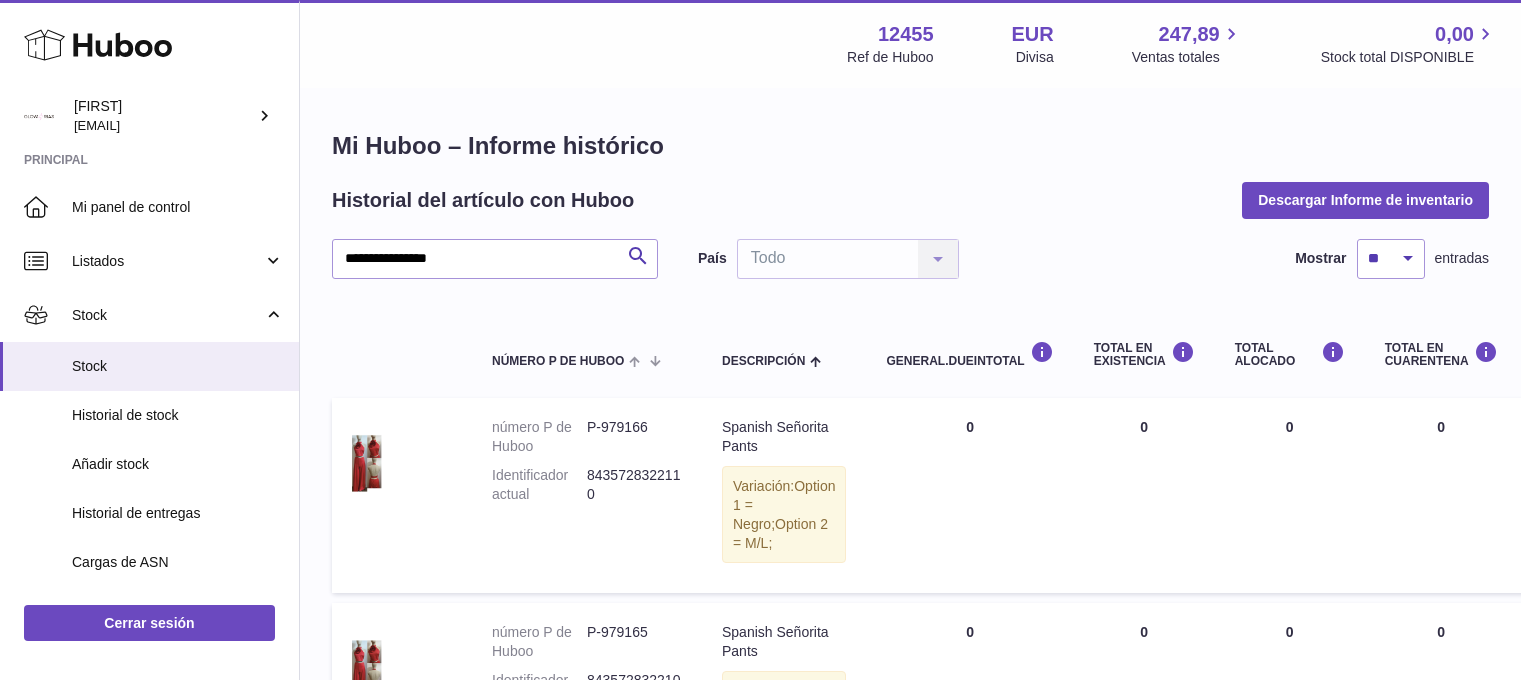 select on "**" 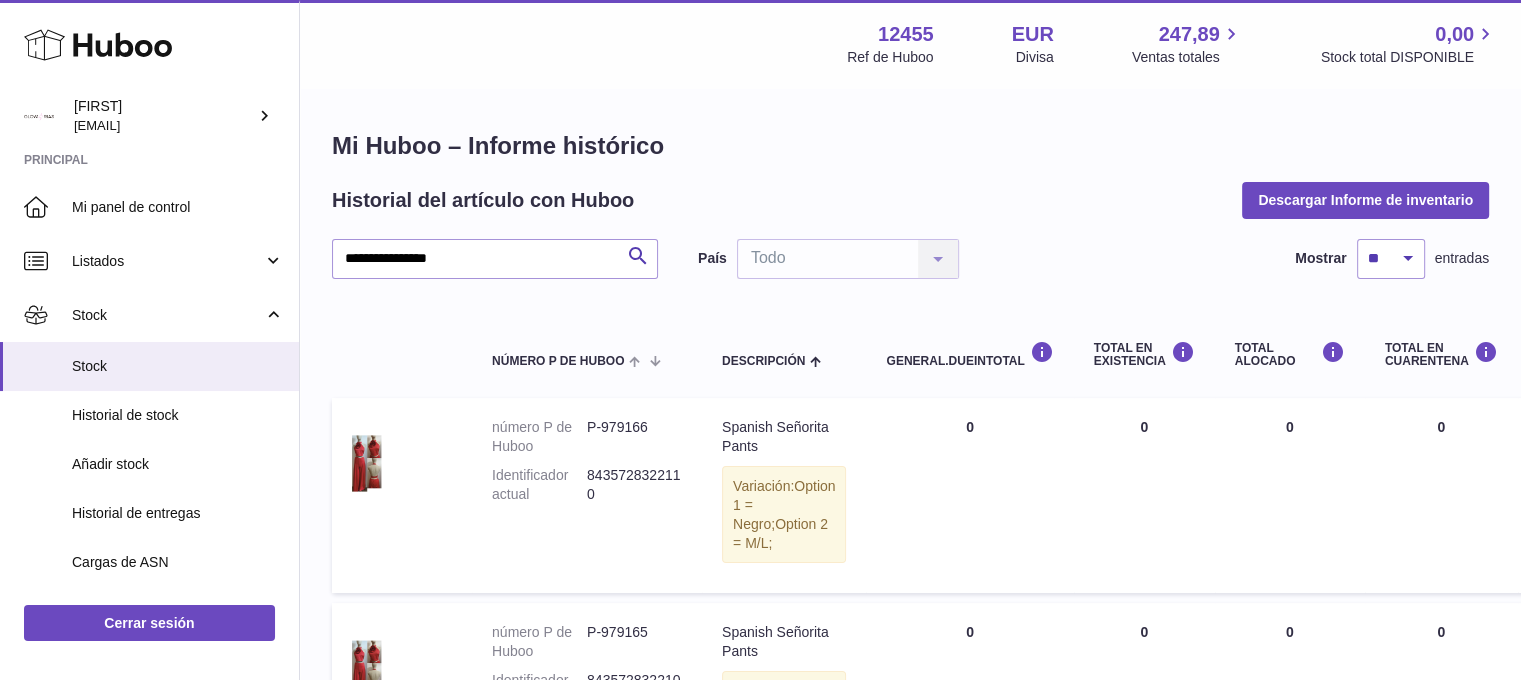 scroll, scrollTop: 0, scrollLeft: 0, axis: both 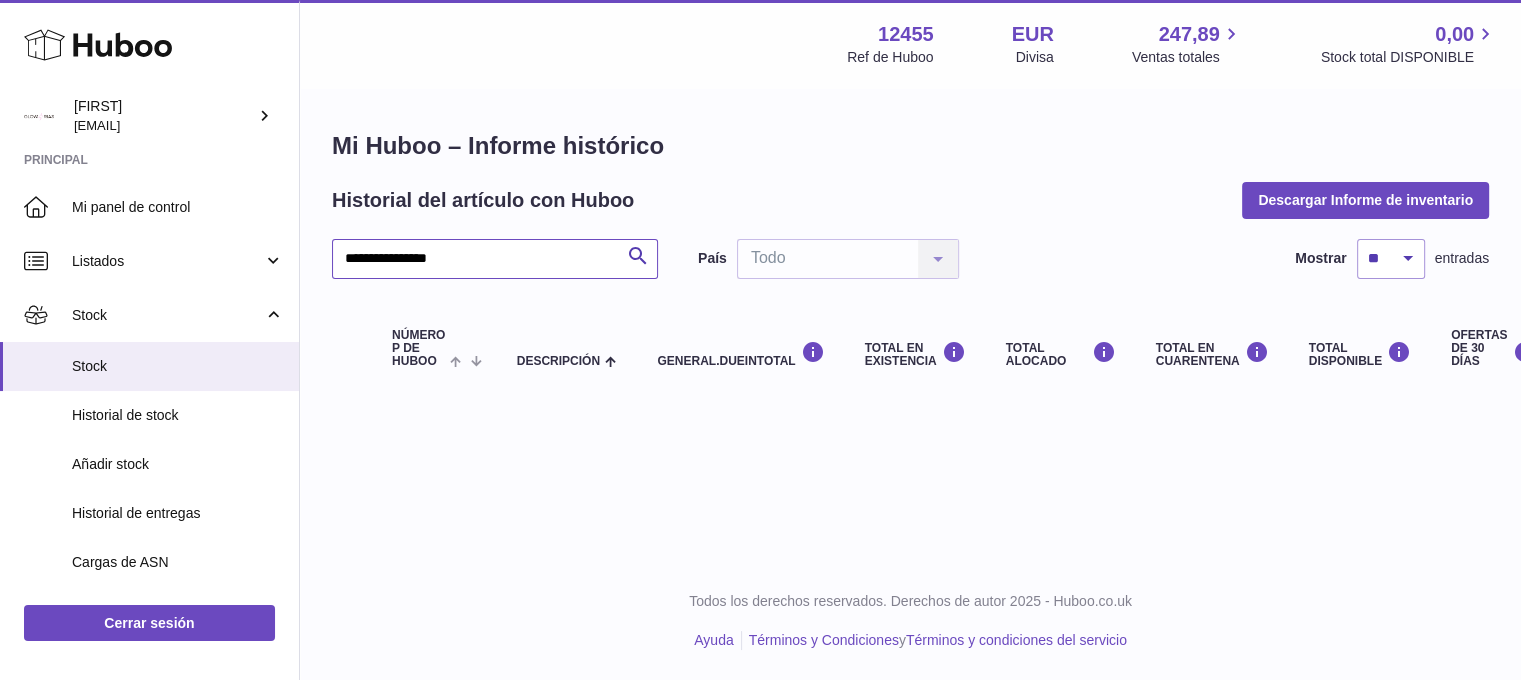 click on "**********" at bounding box center (495, 259) 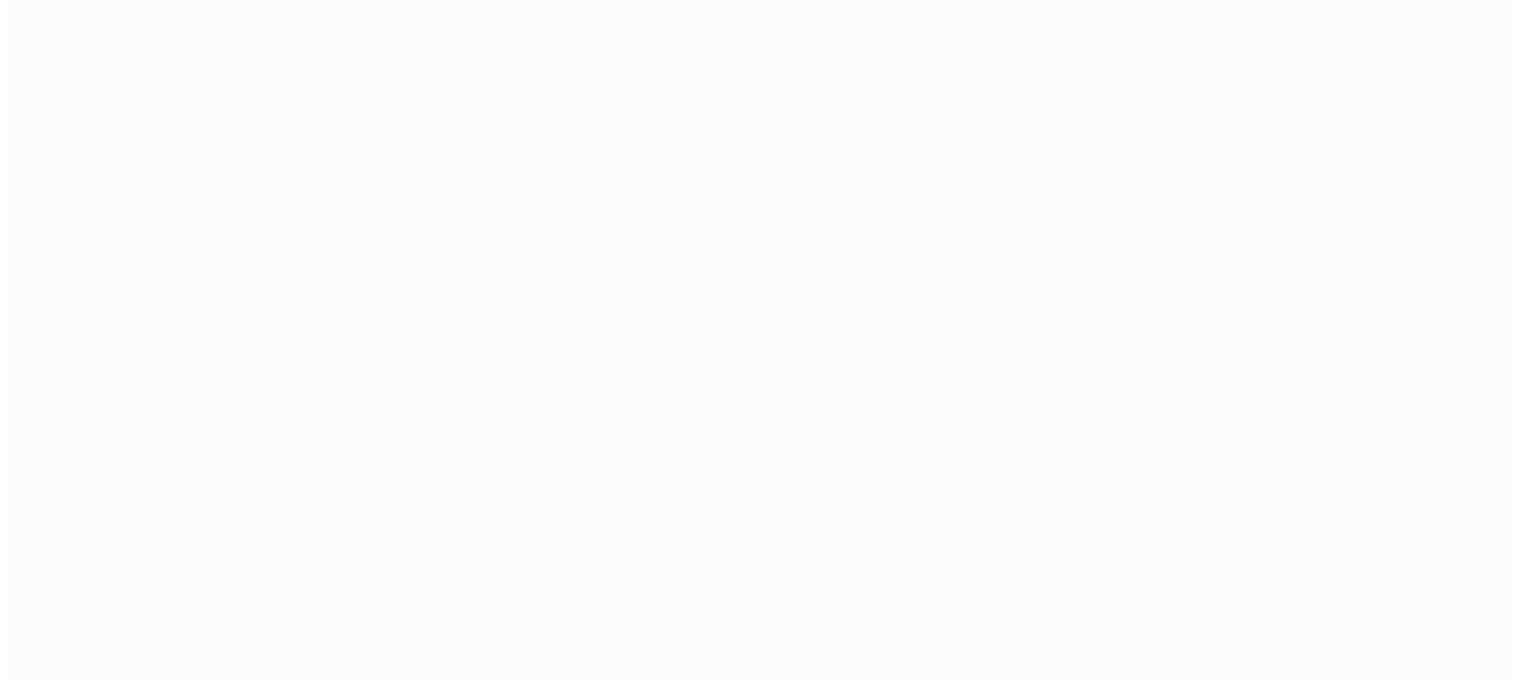 scroll, scrollTop: 0, scrollLeft: 0, axis: both 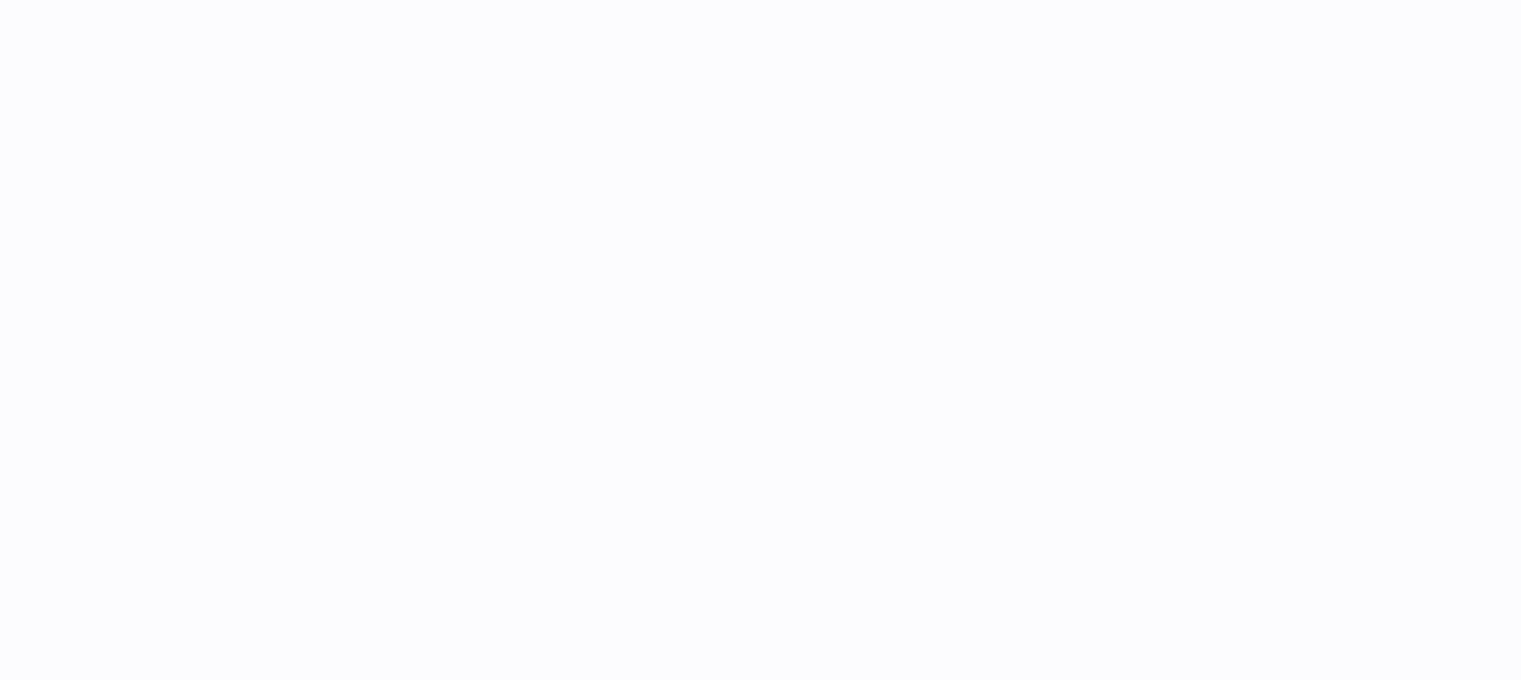select on "**" 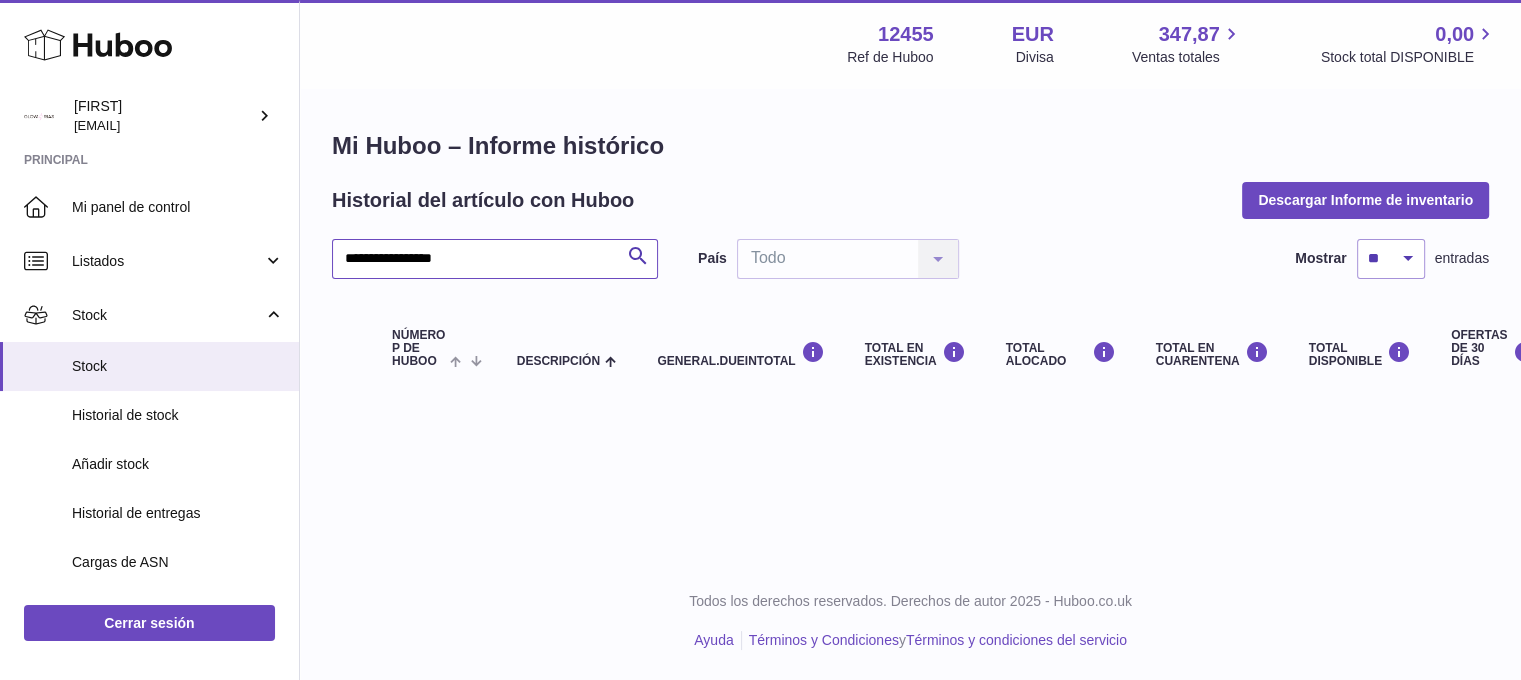 click on "**********" at bounding box center (495, 259) 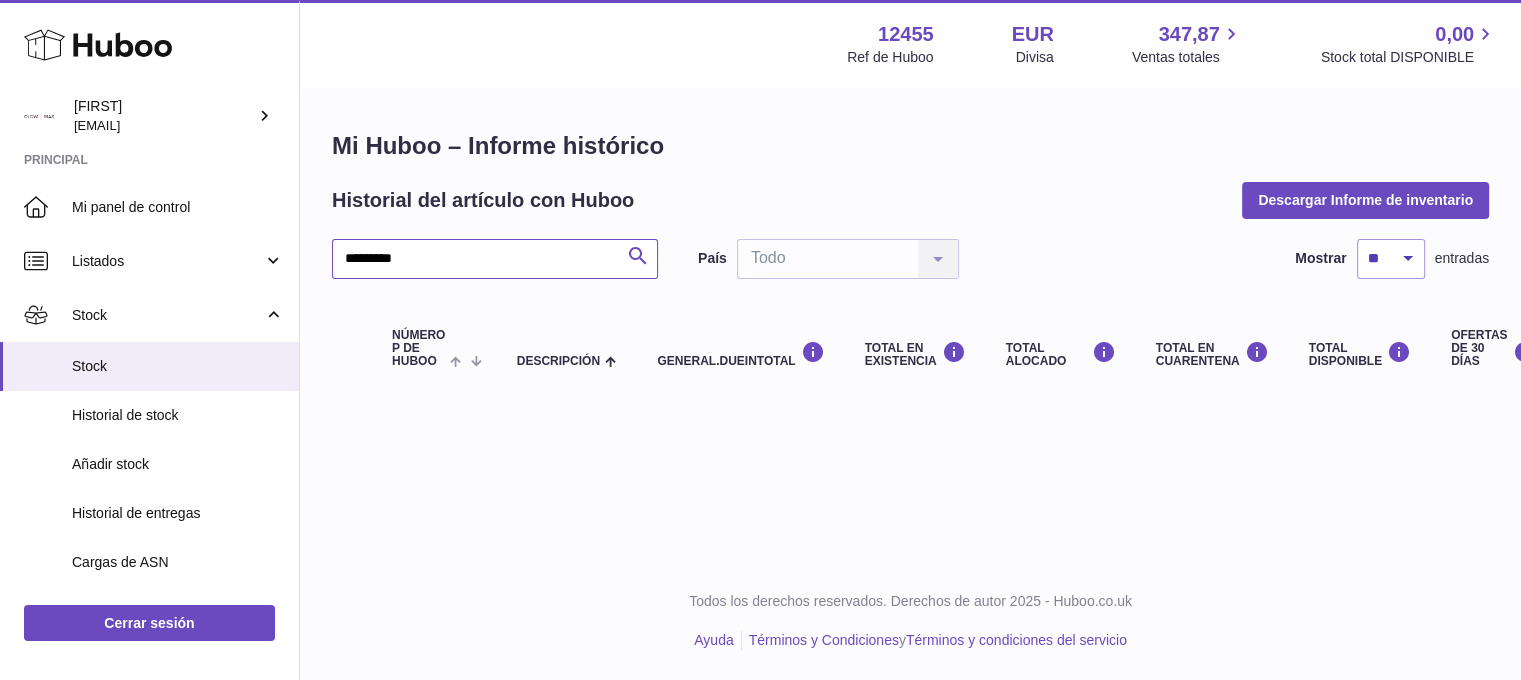 type on "*********" 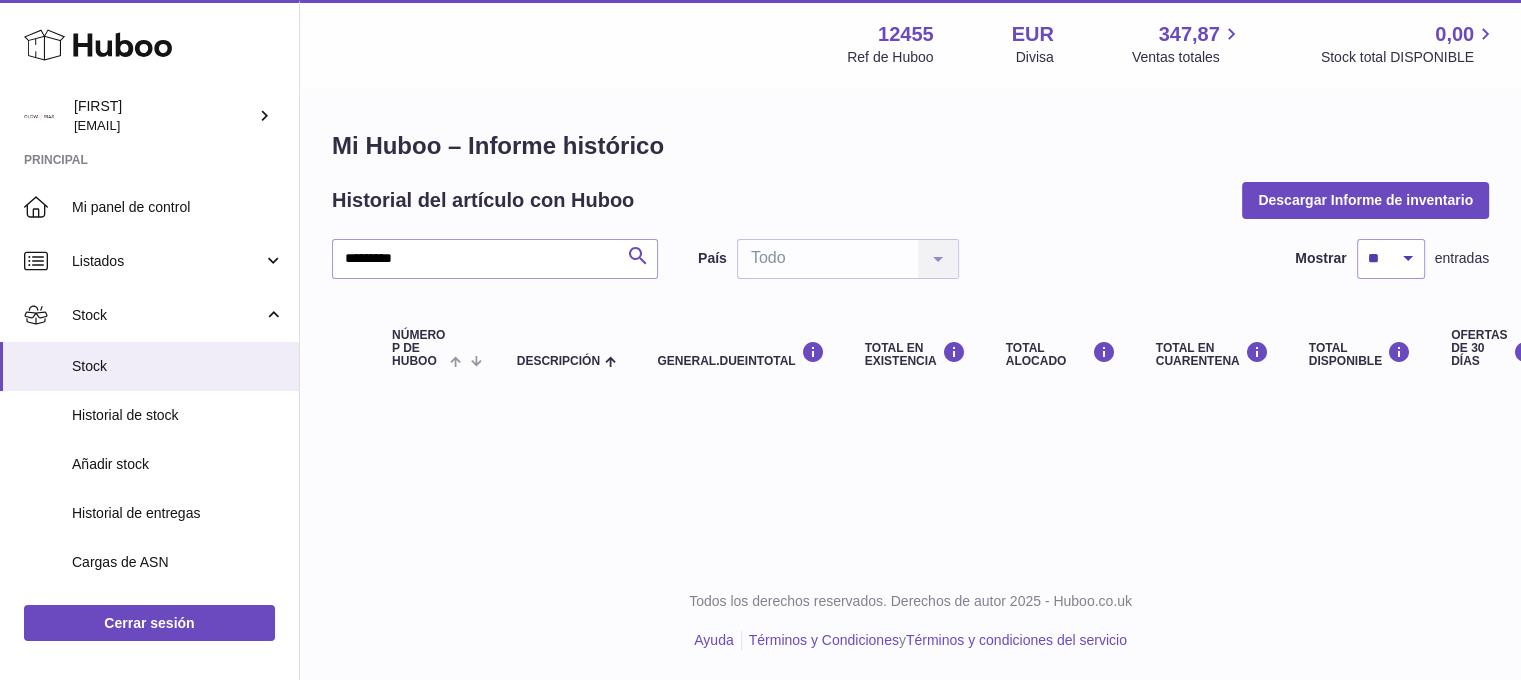 click at bounding box center [638, 256] 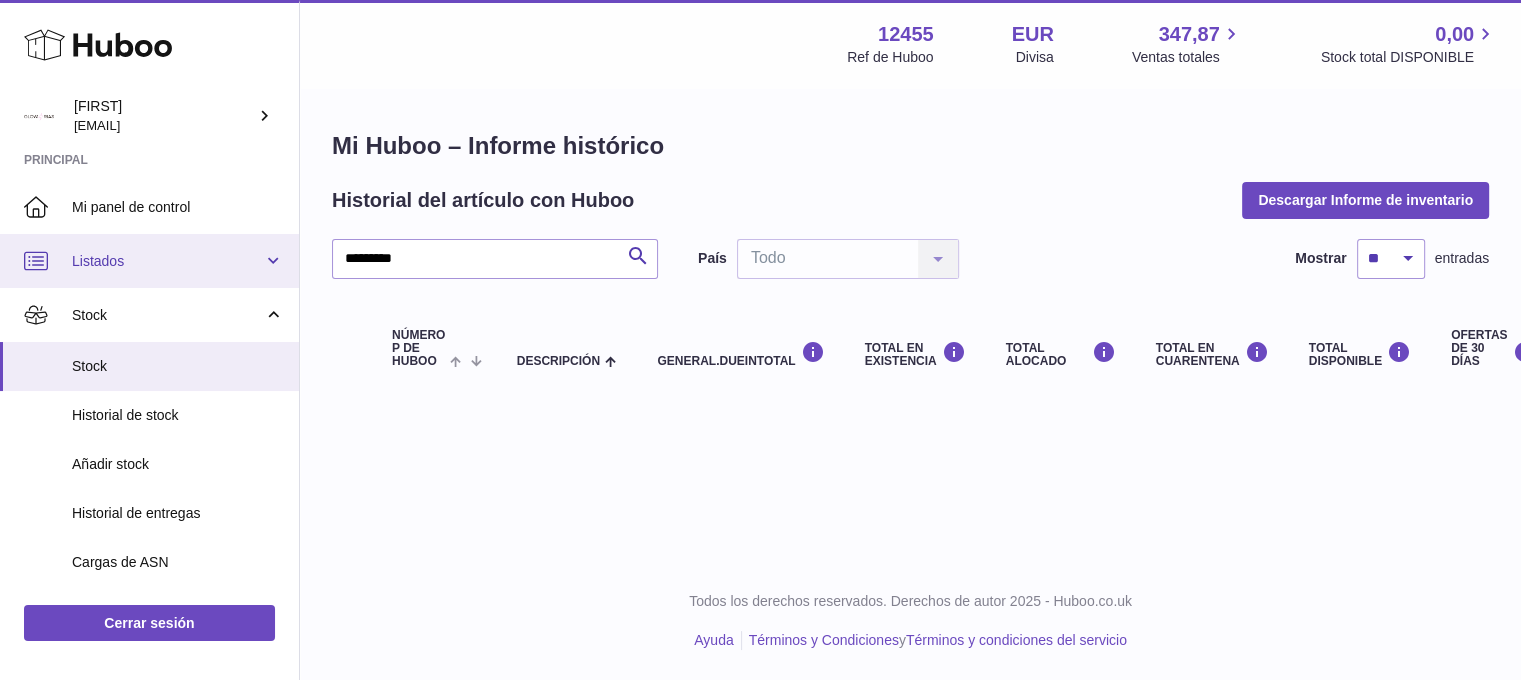 click on "Listados" at bounding box center [167, 261] 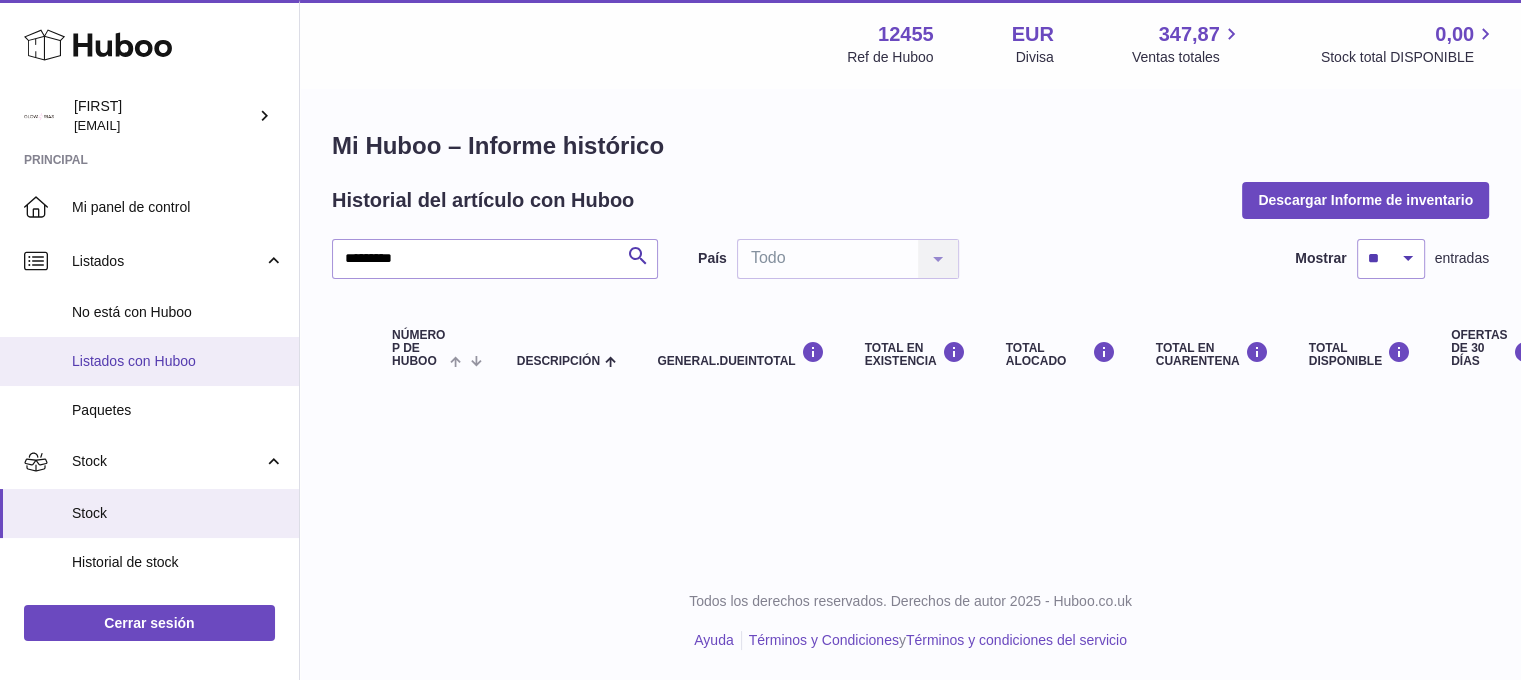 click on "Listados con Huboo" at bounding box center [149, 361] 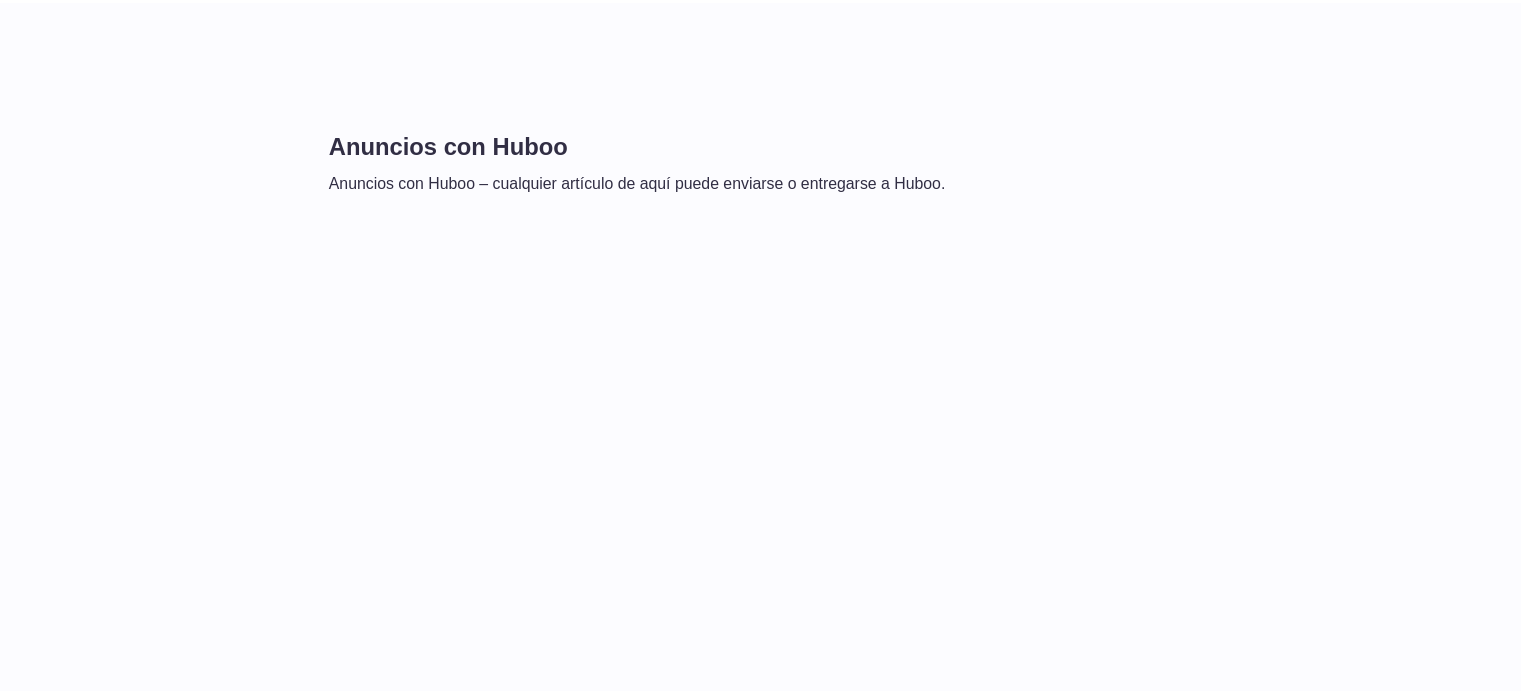 scroll, scrollTop: 0, scrollLeft: 0, axis: both 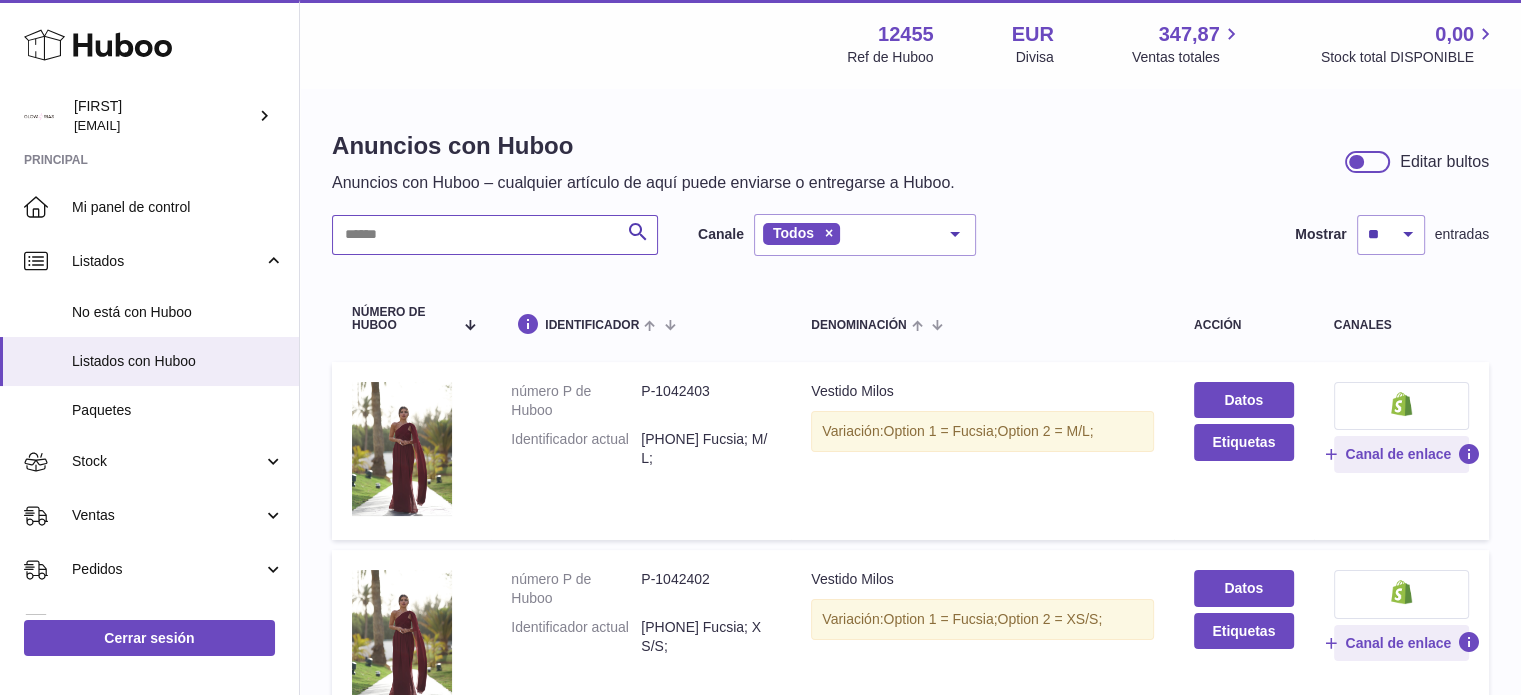 click at bounding box center (495, 235) 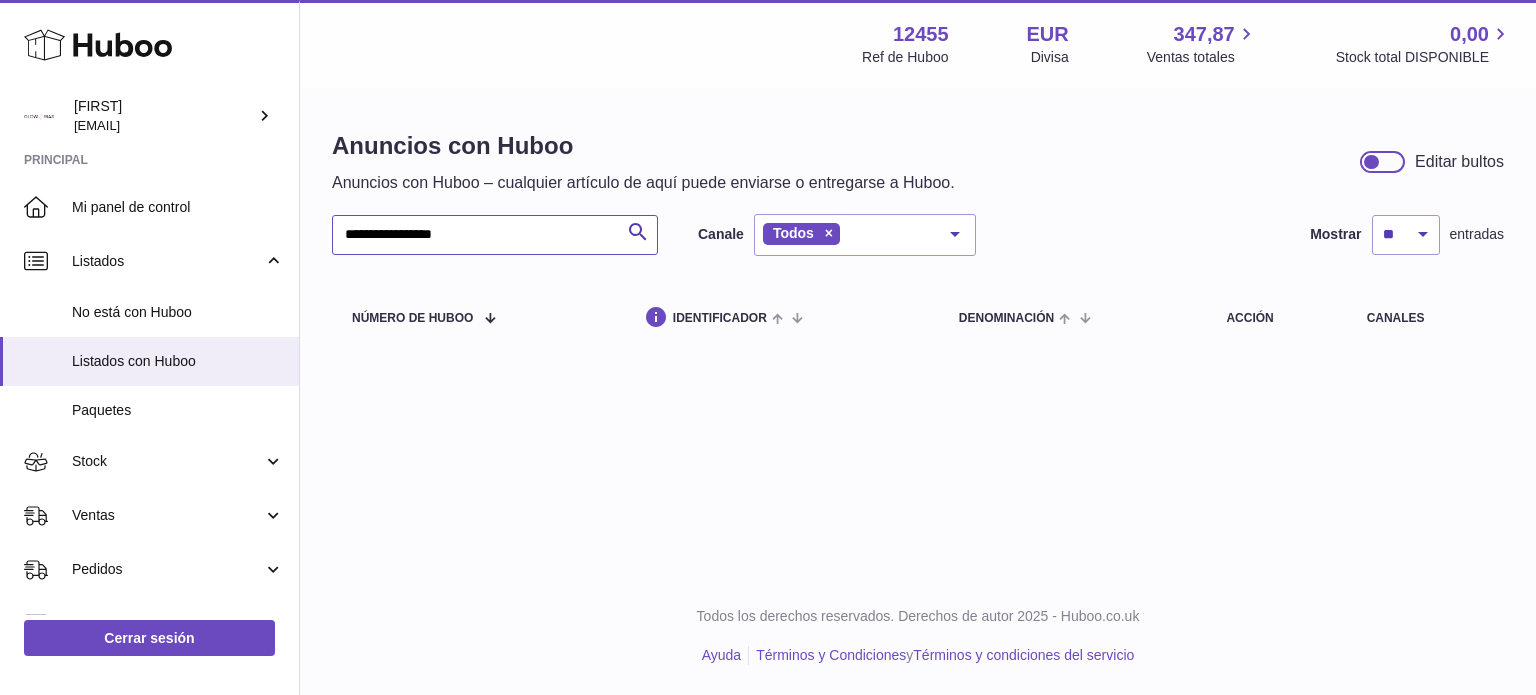 click on "**********" at bounding box center [495, 235] 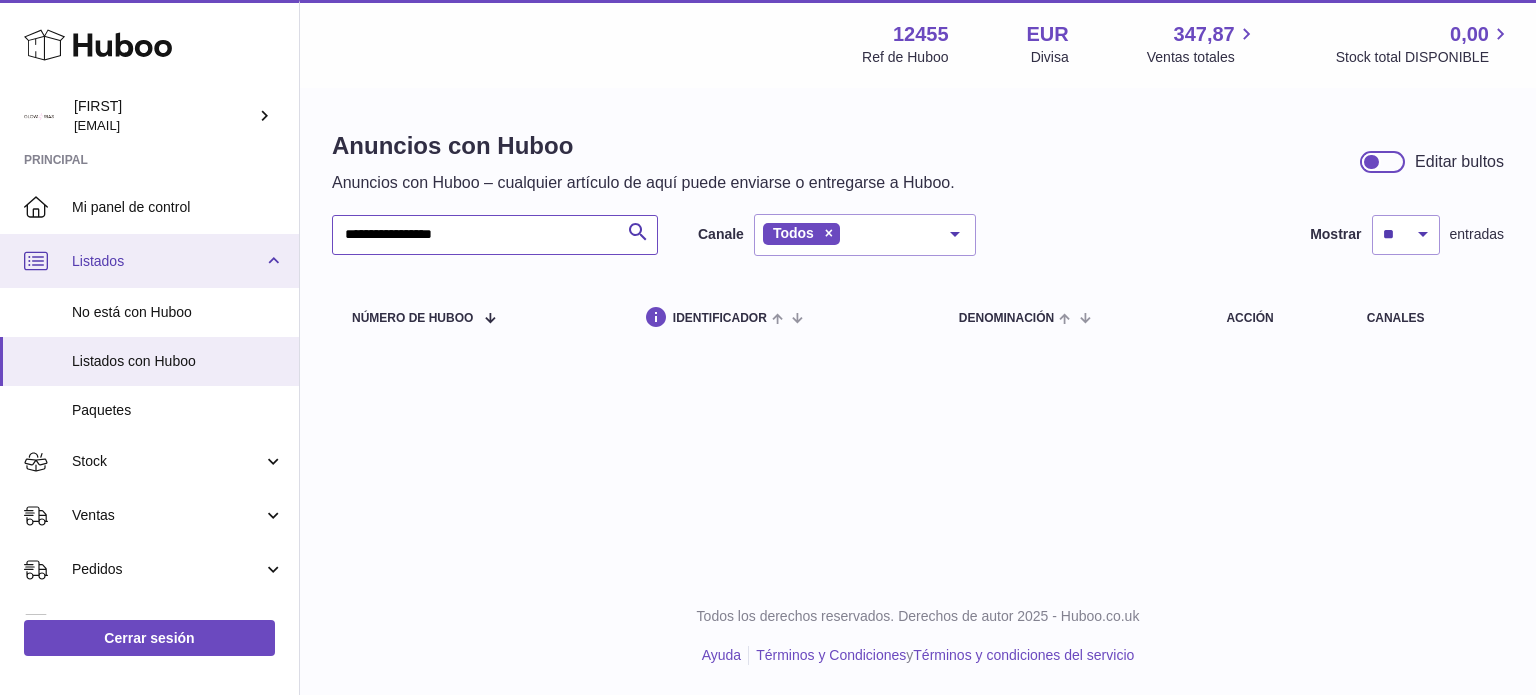 drag, startPoint x: 392, startPoint y: 235, endPoint x: 281, endPoint y: 234, distance: 111.0045 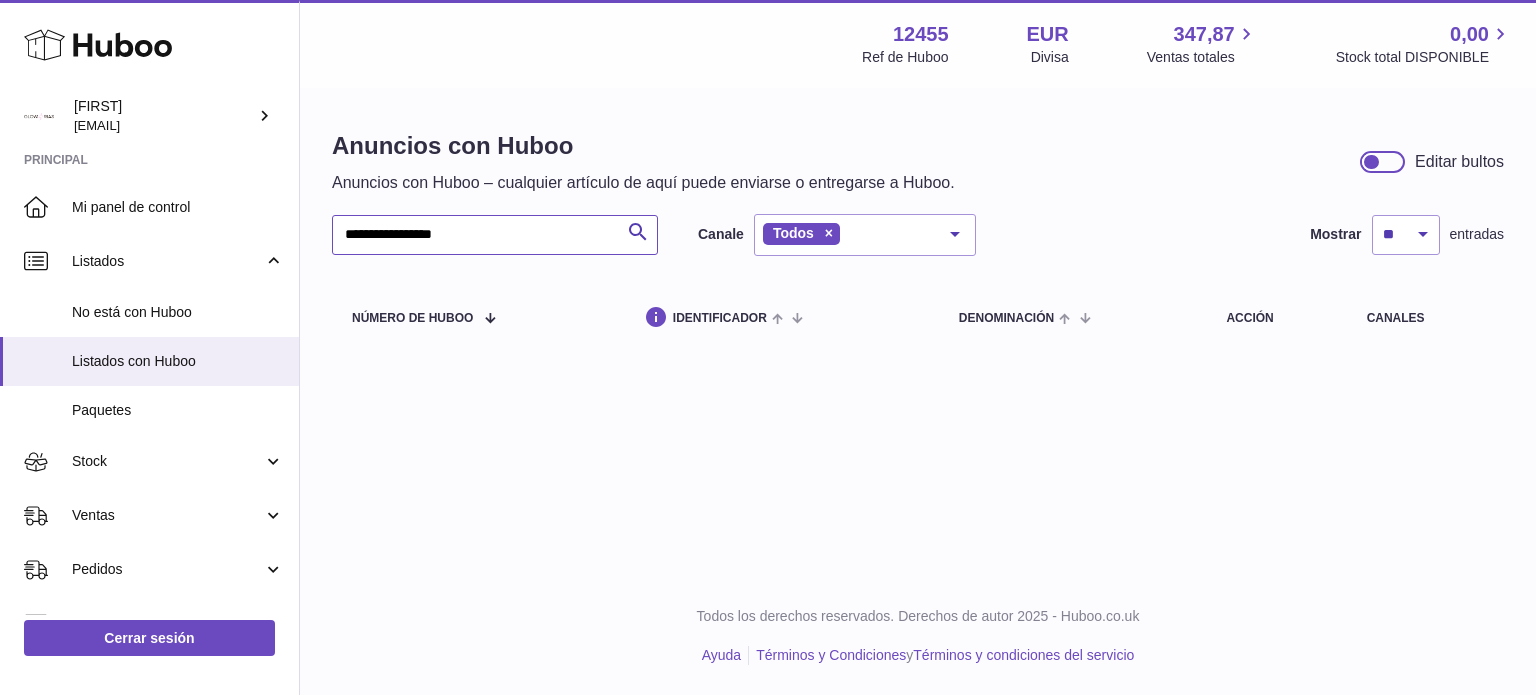 click on "**********" at bounding box center (495, 235) 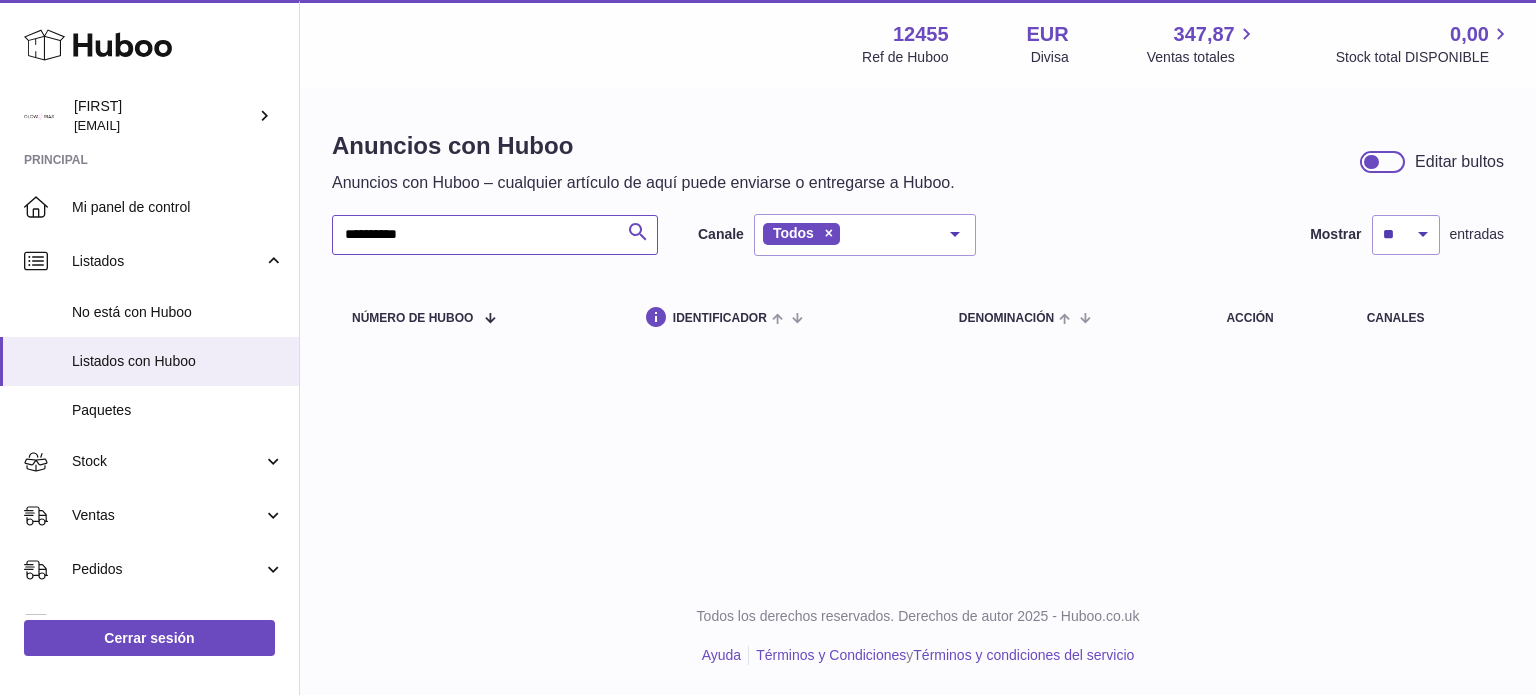 type on "*********" 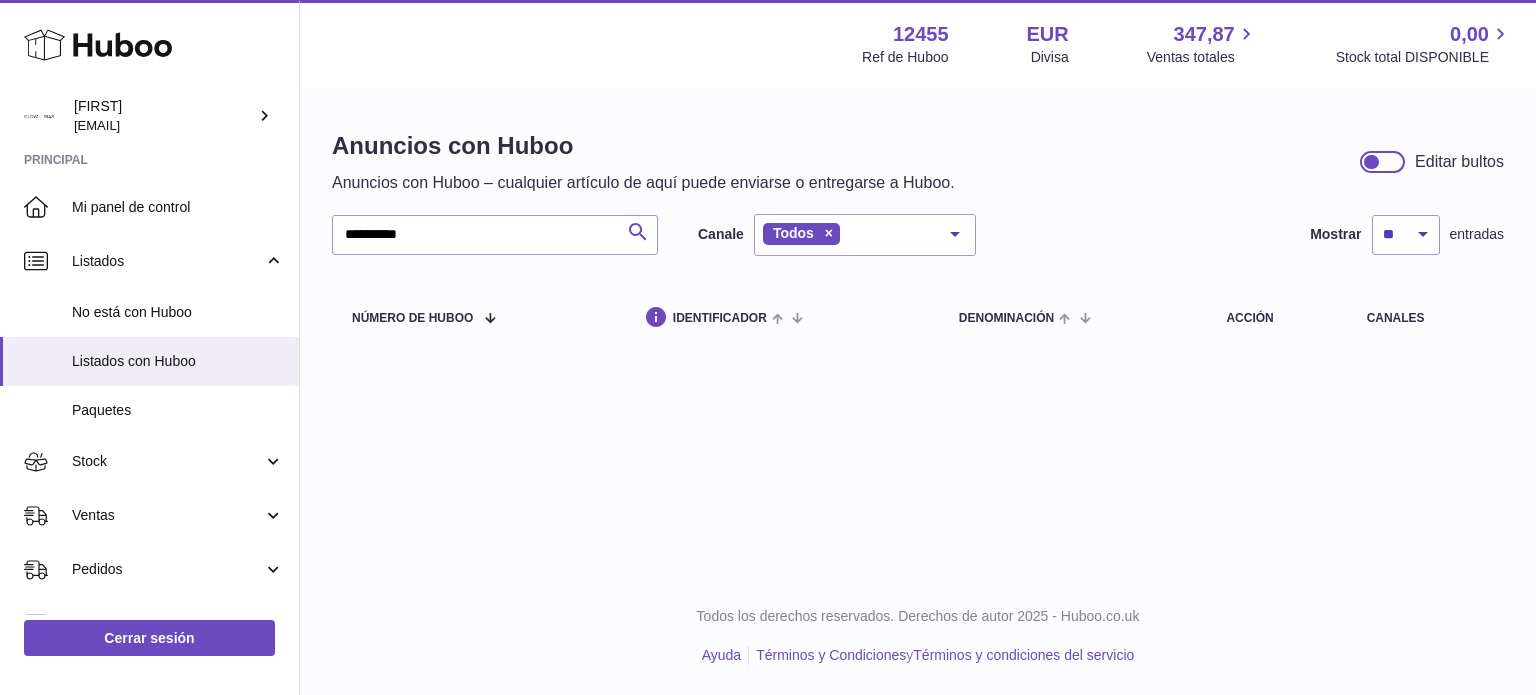click at bounding box center (638, 232) 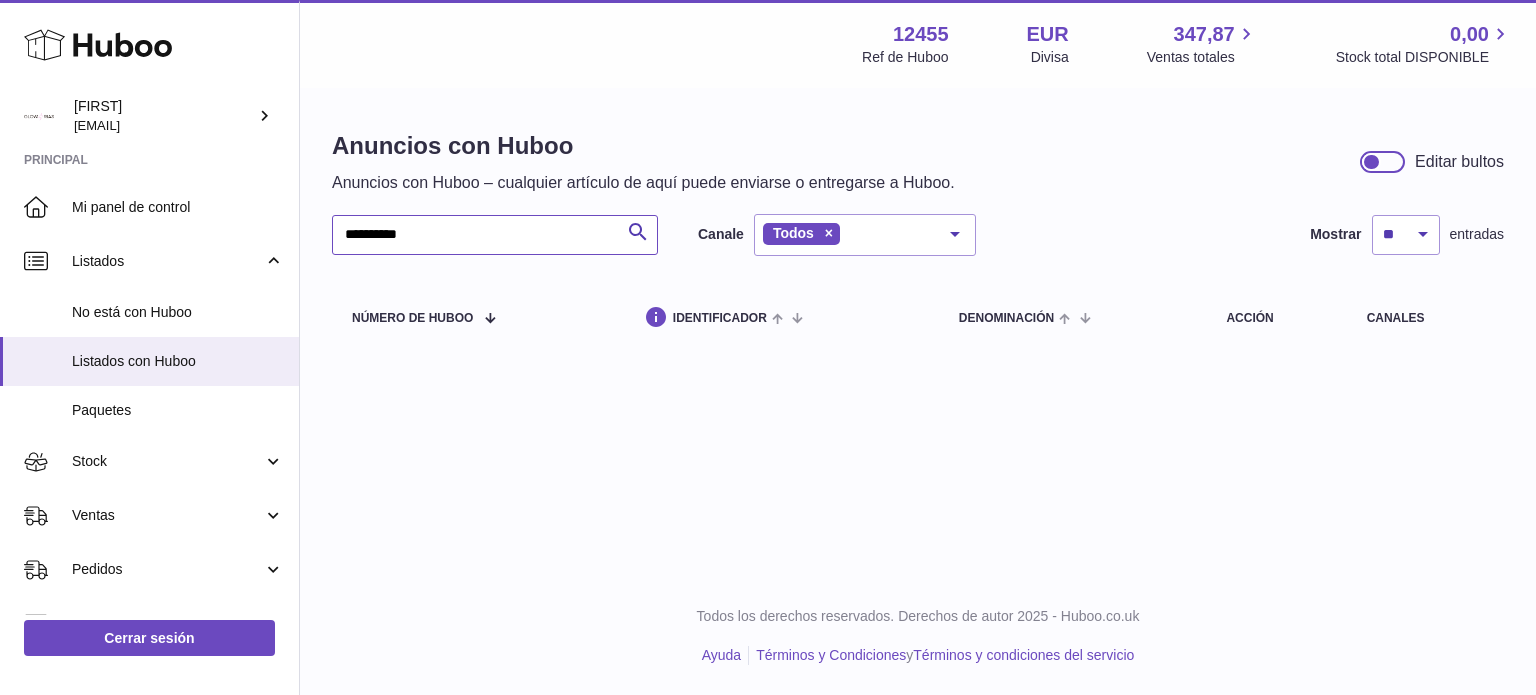 click on "*********" at bounding box center [495, 235] 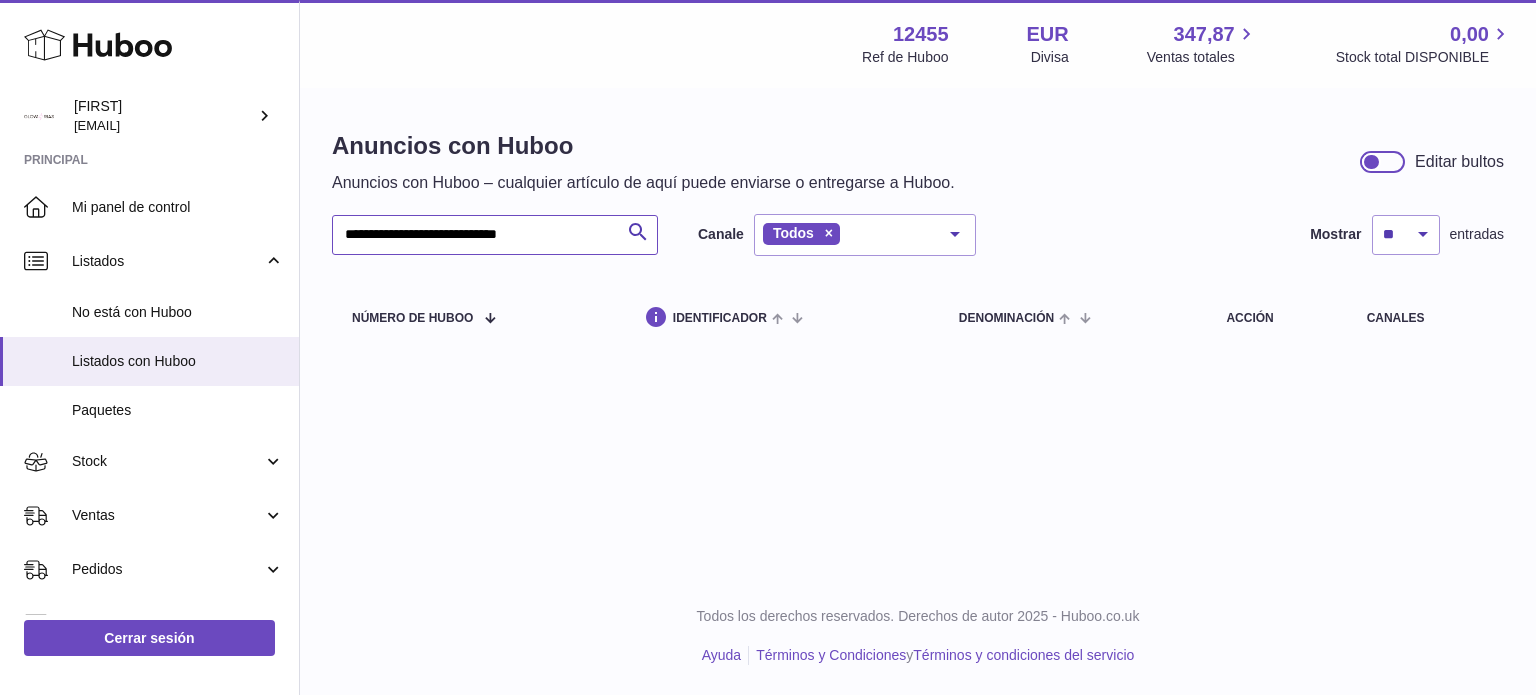 scroll, scrollTop: 0, scrollLeft: 163, axis: horizontal 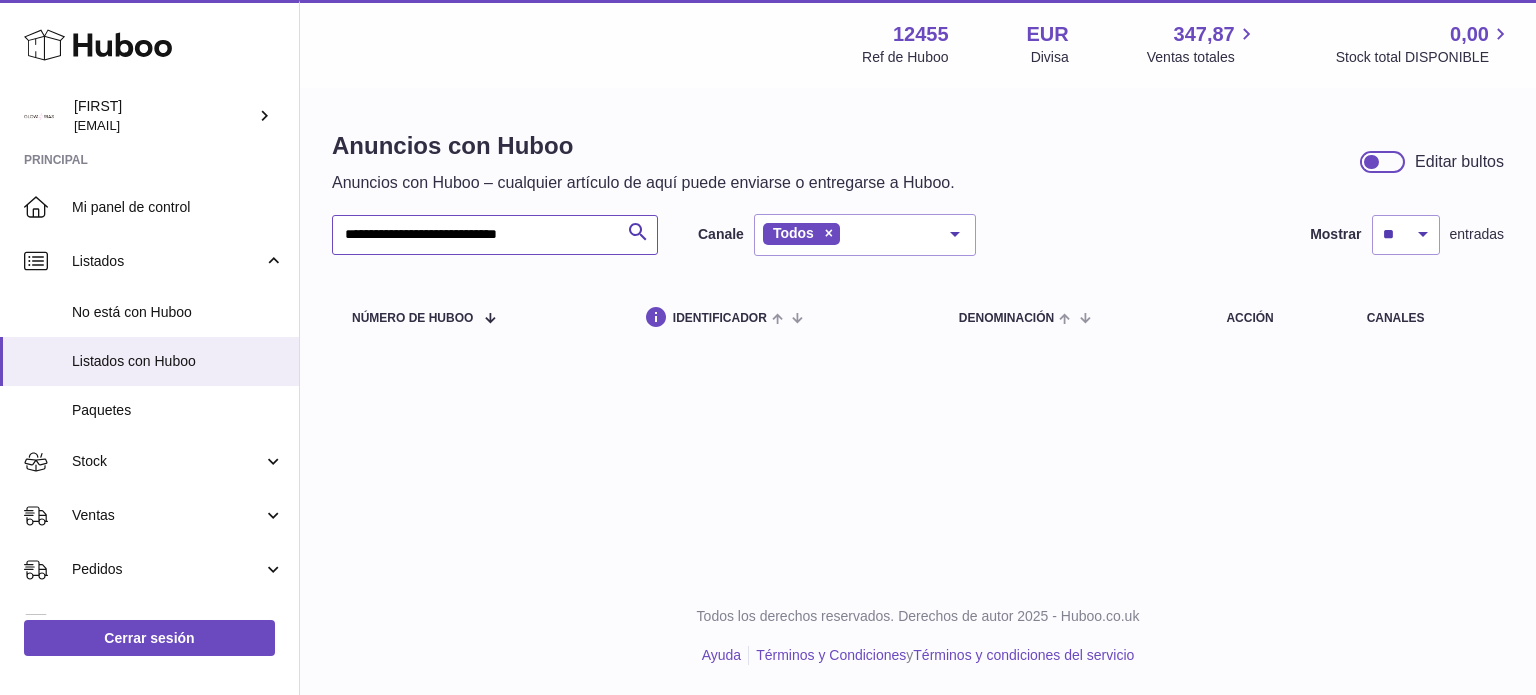 click on "**********" at bounding box center (495, 235) 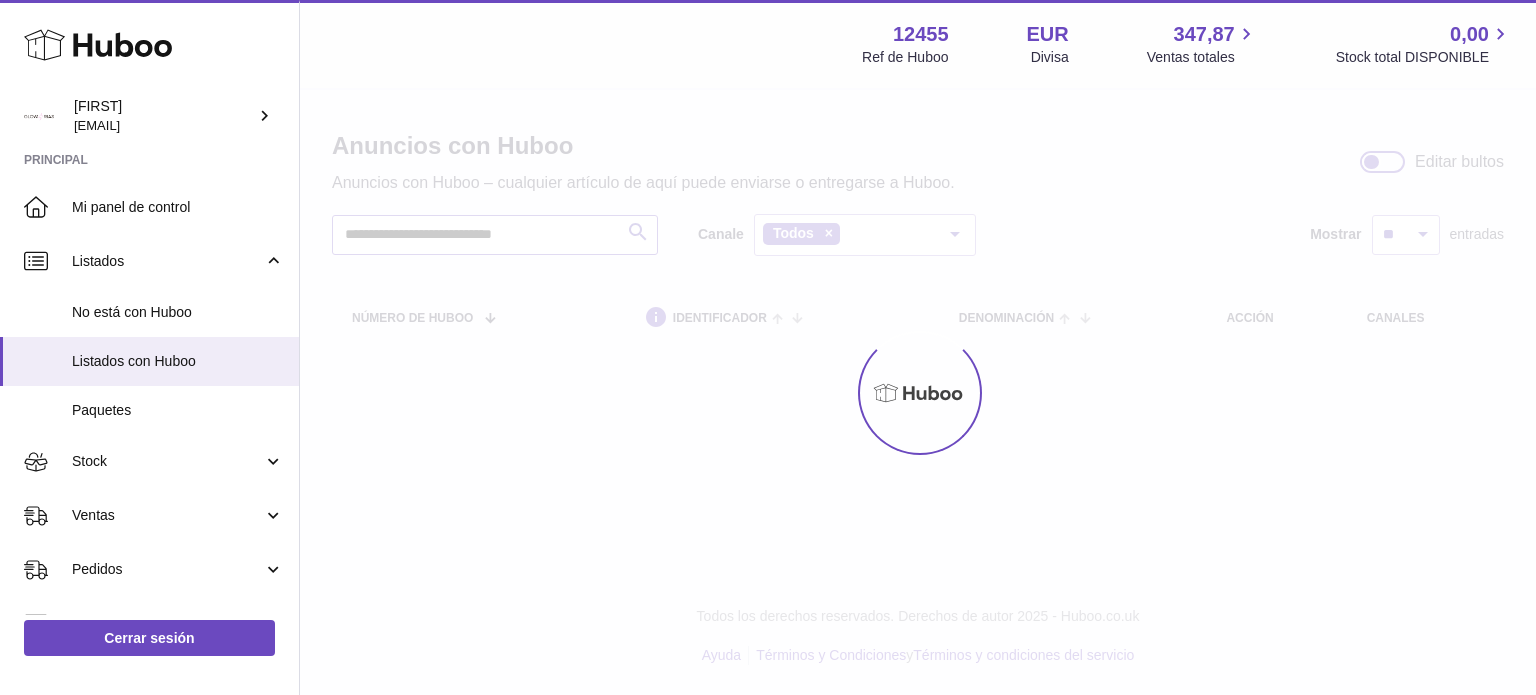 type on "**********" 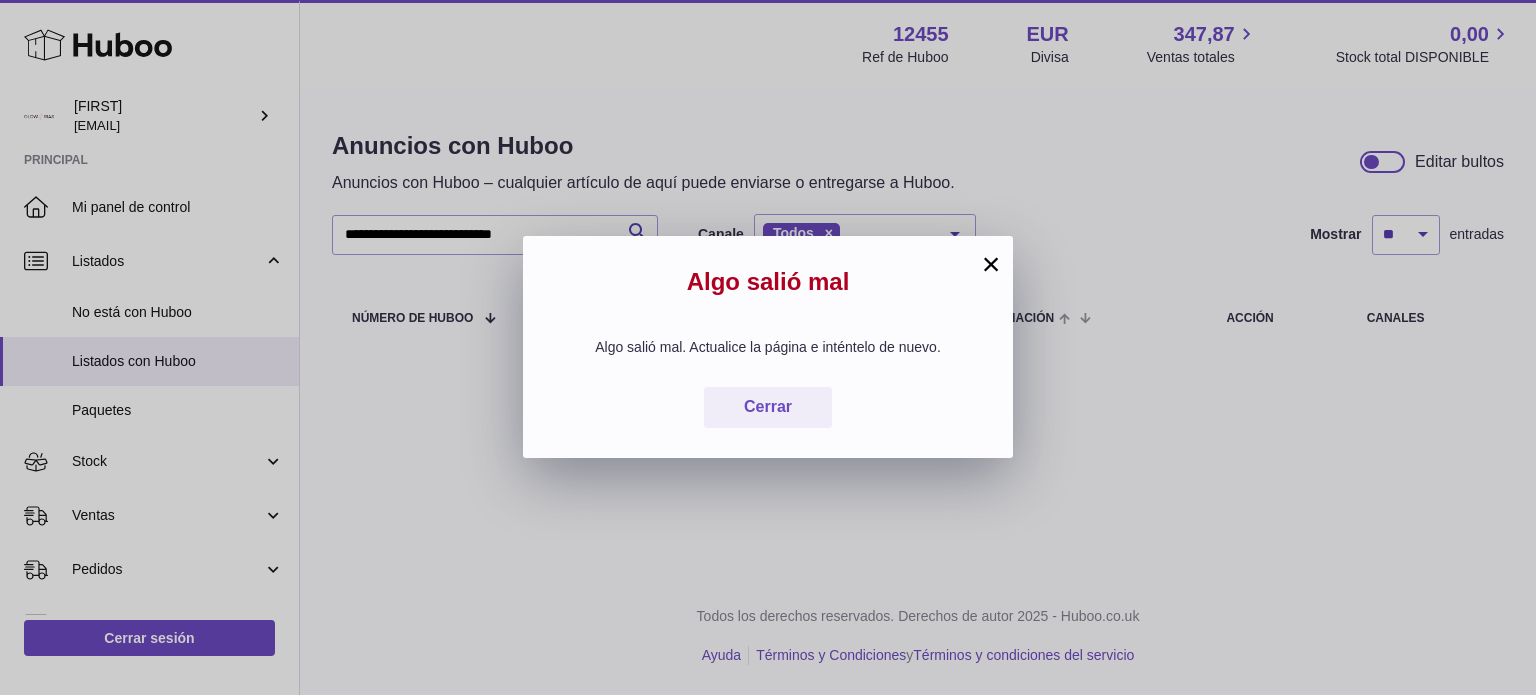 click on "×" at bounding box center [991, 264] 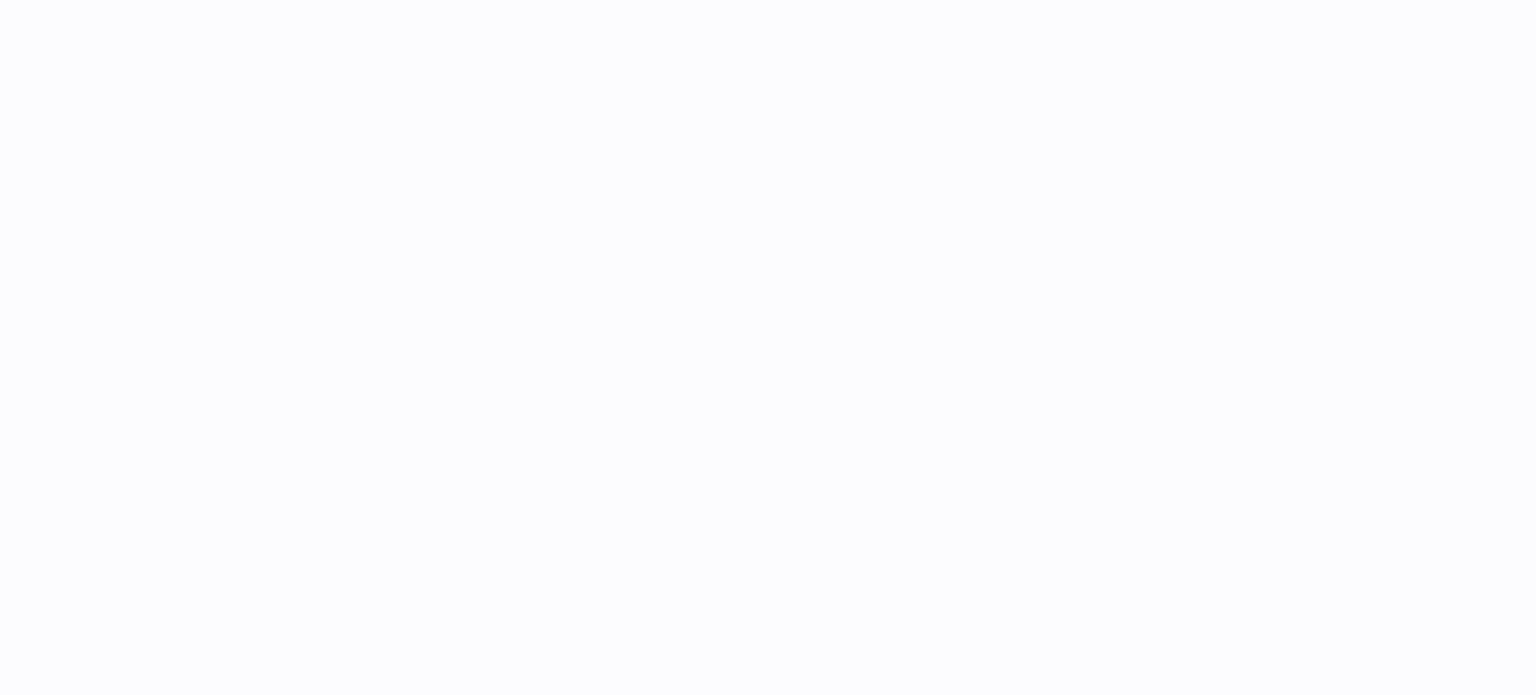 scroll, scrollTop: 0, scrollLeft: 0, axis: both 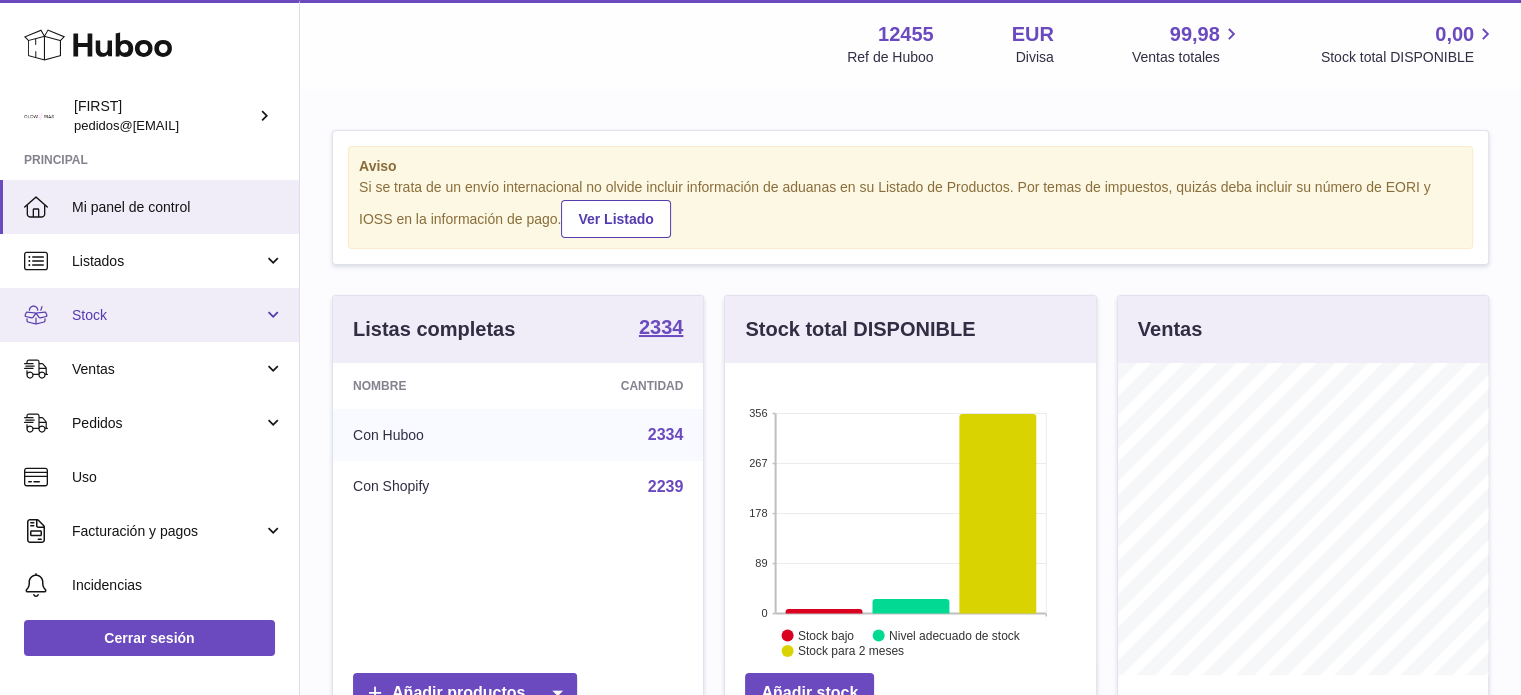 click on "Stock" at bounding box center [167, 315] 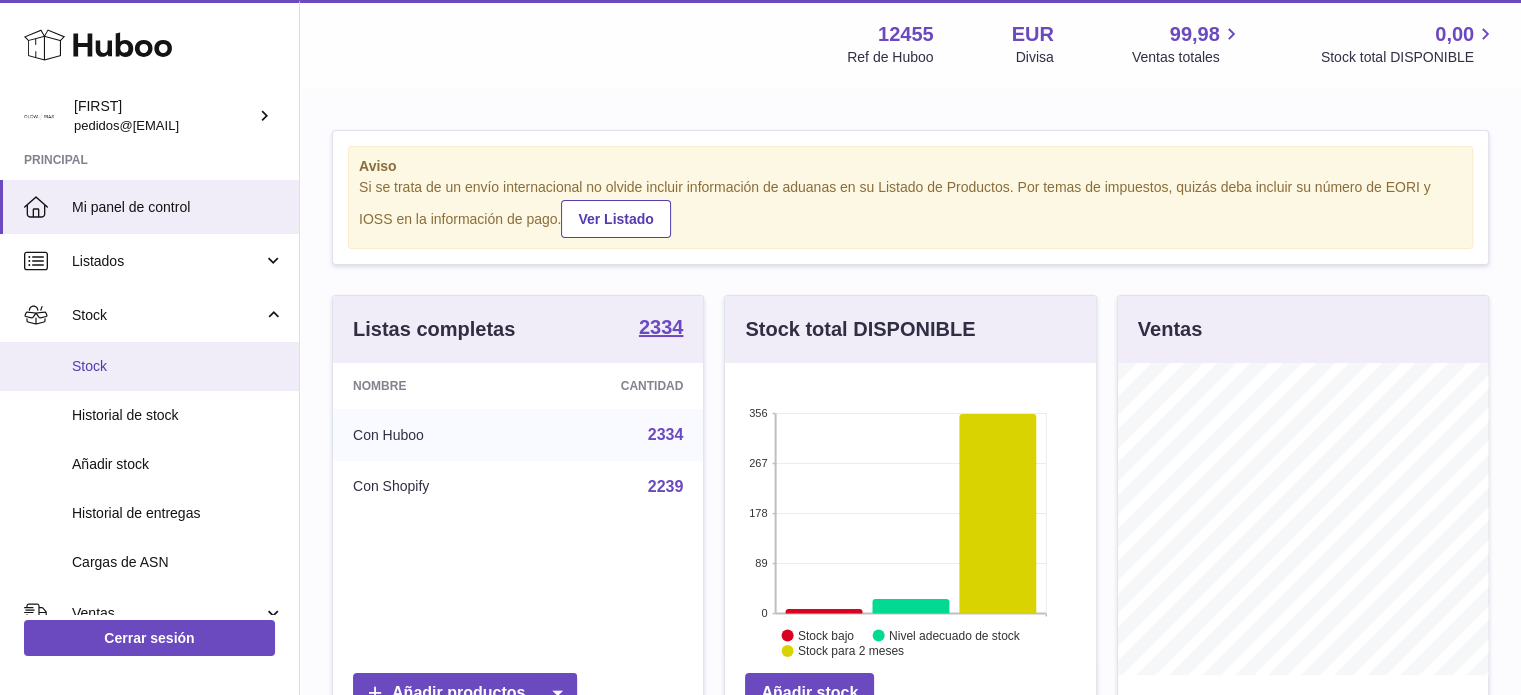 click on "Stock" at bounding box center (178, 366) 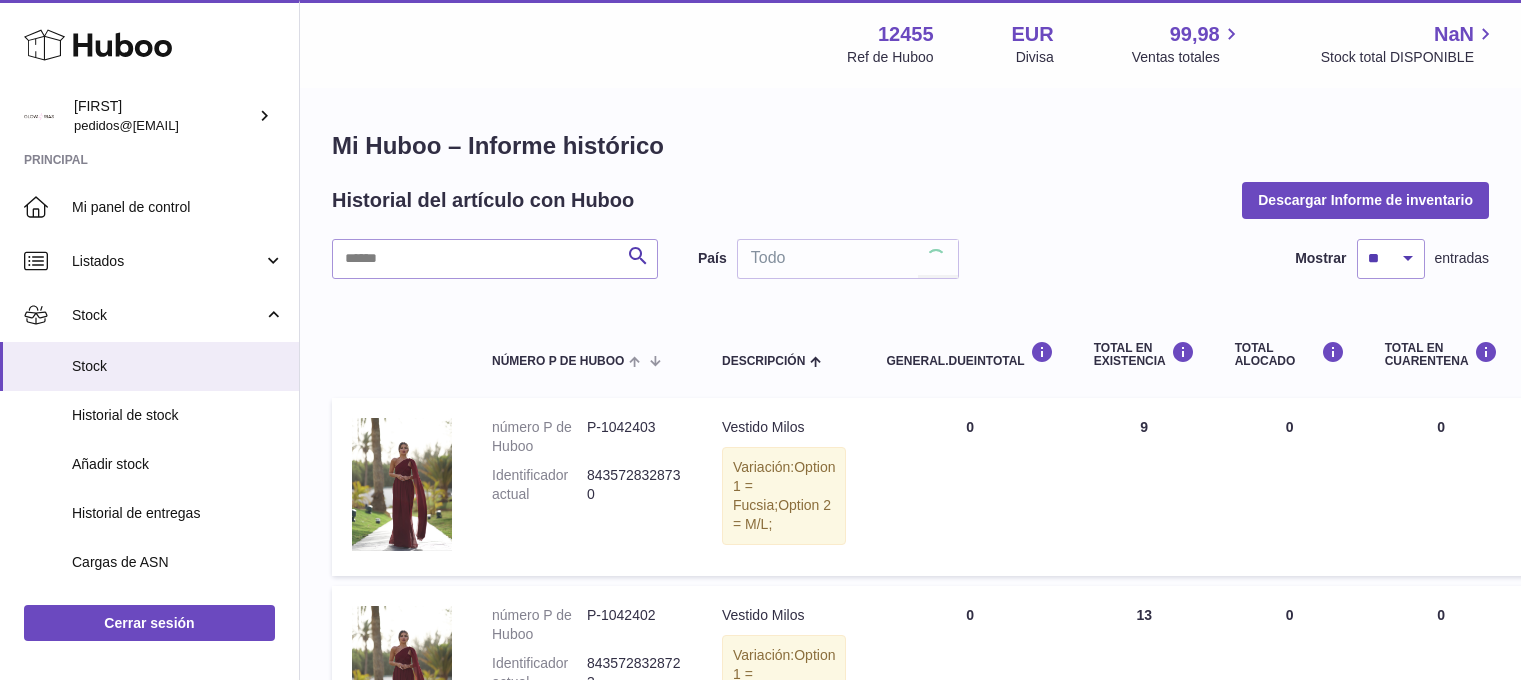 scroll, scrollTop: 0, scrollLeft: 0, axis: both 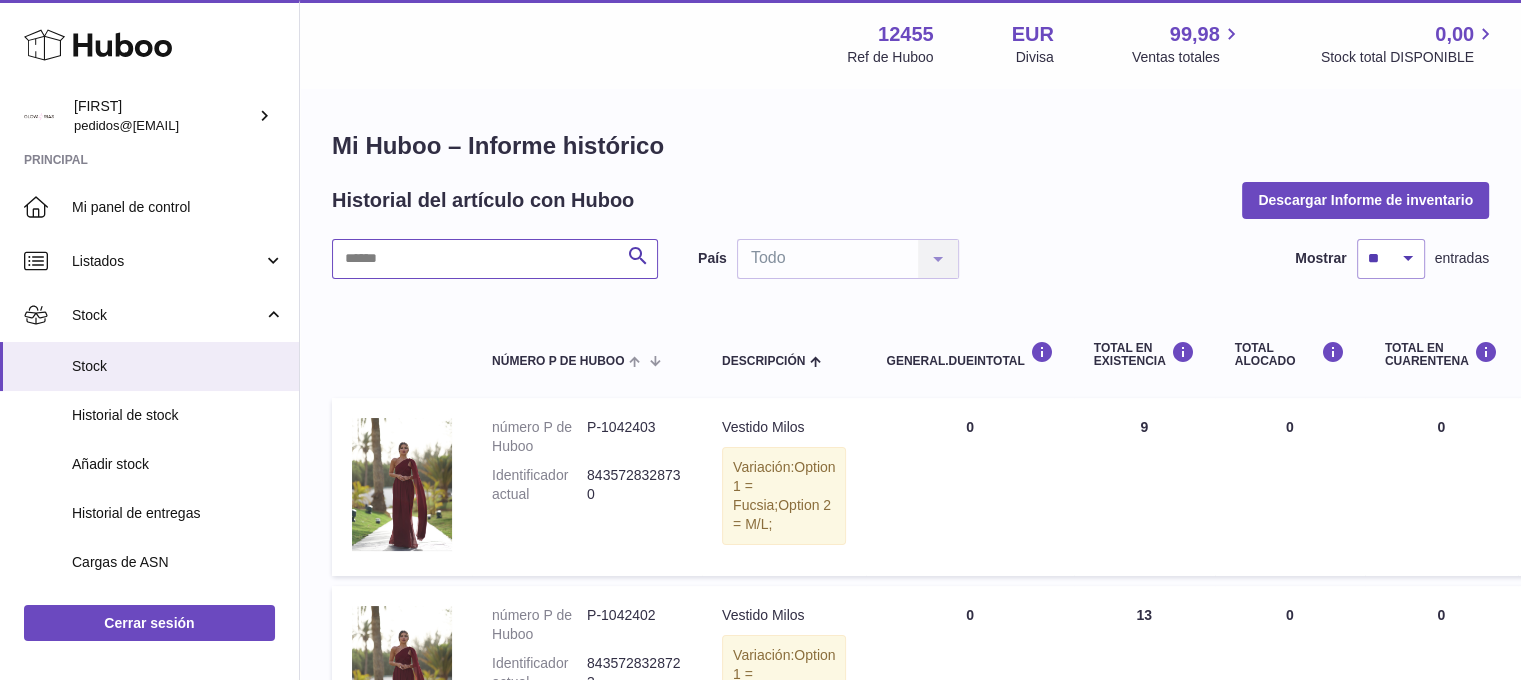 click at bounding box center (495, 259) 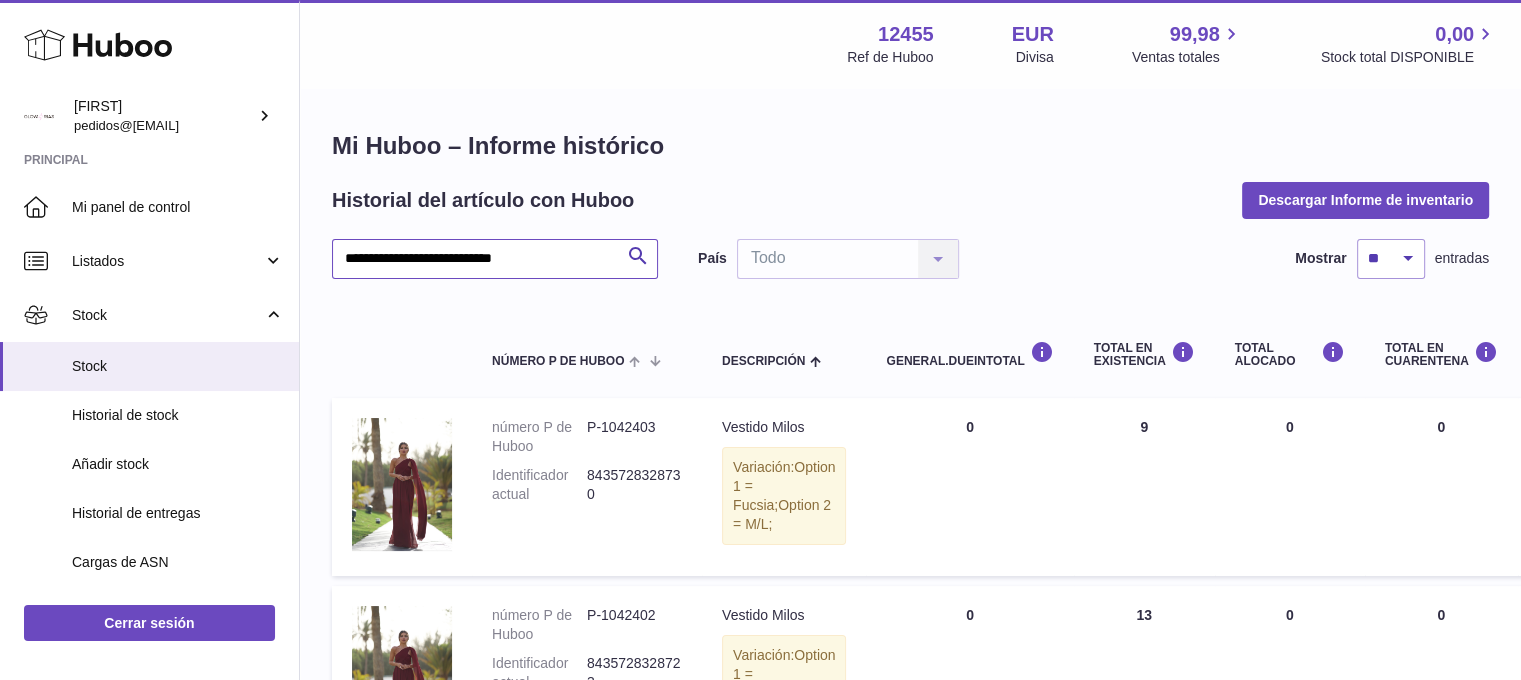 scroll, scrollTop: 0, scrollLeft: 163, axis: horizontal 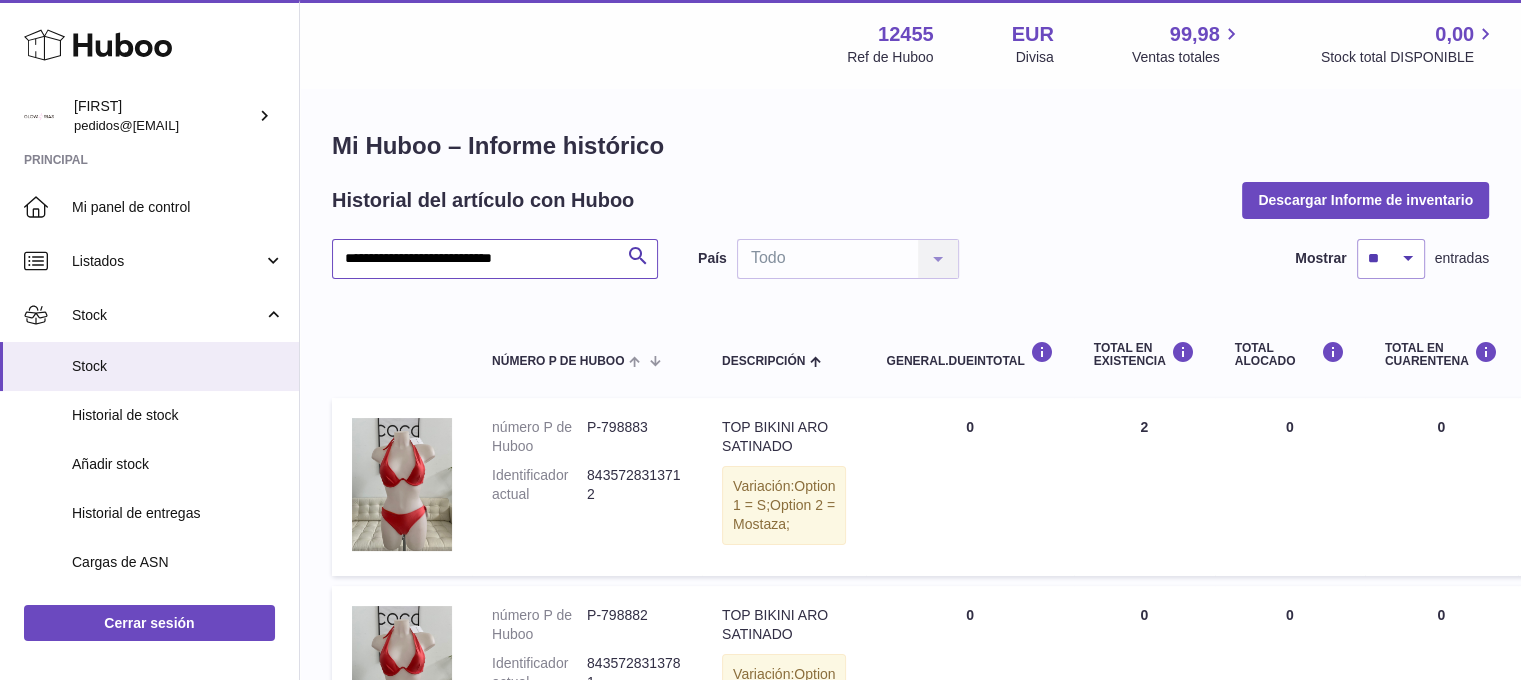 click on "**********" at bounding box center (495, 259) 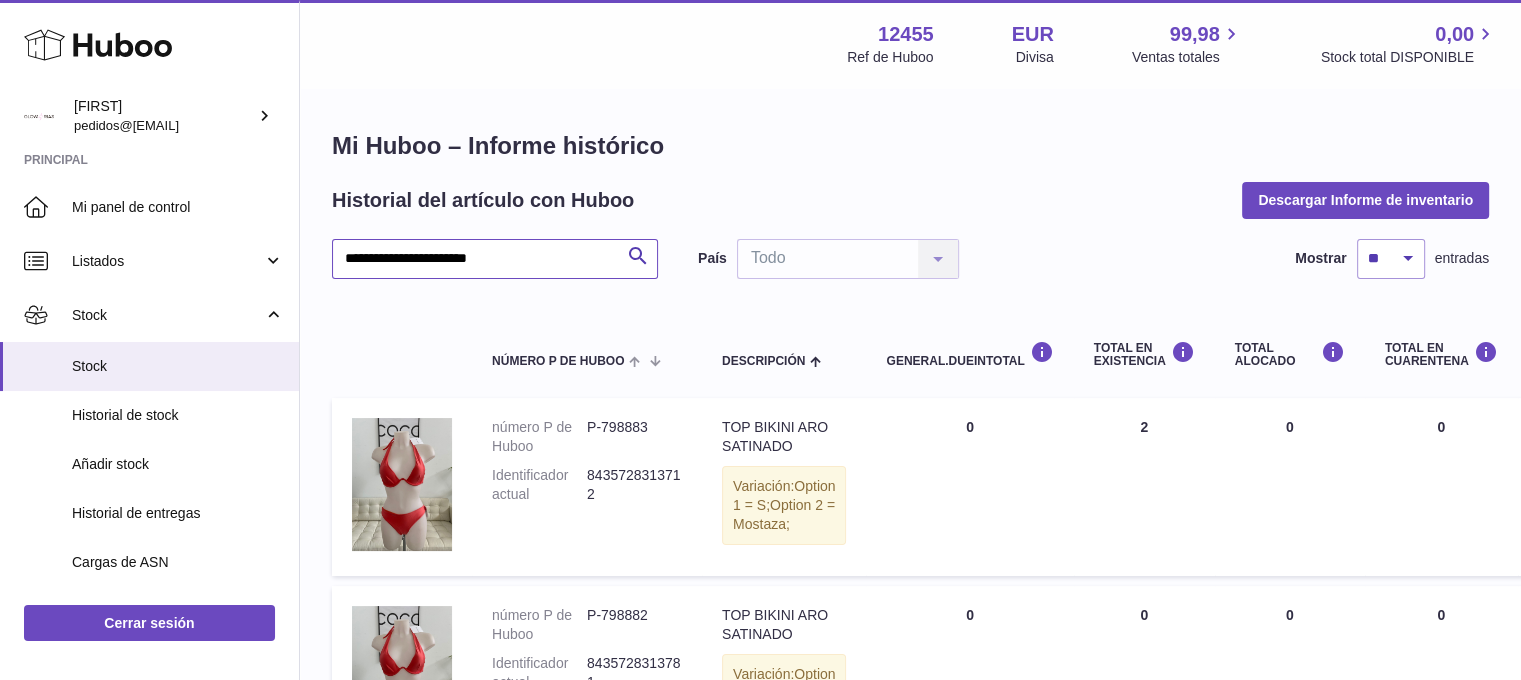 scroll, scrollTop: 0, scrollLeft: 7, axis: horizontal 